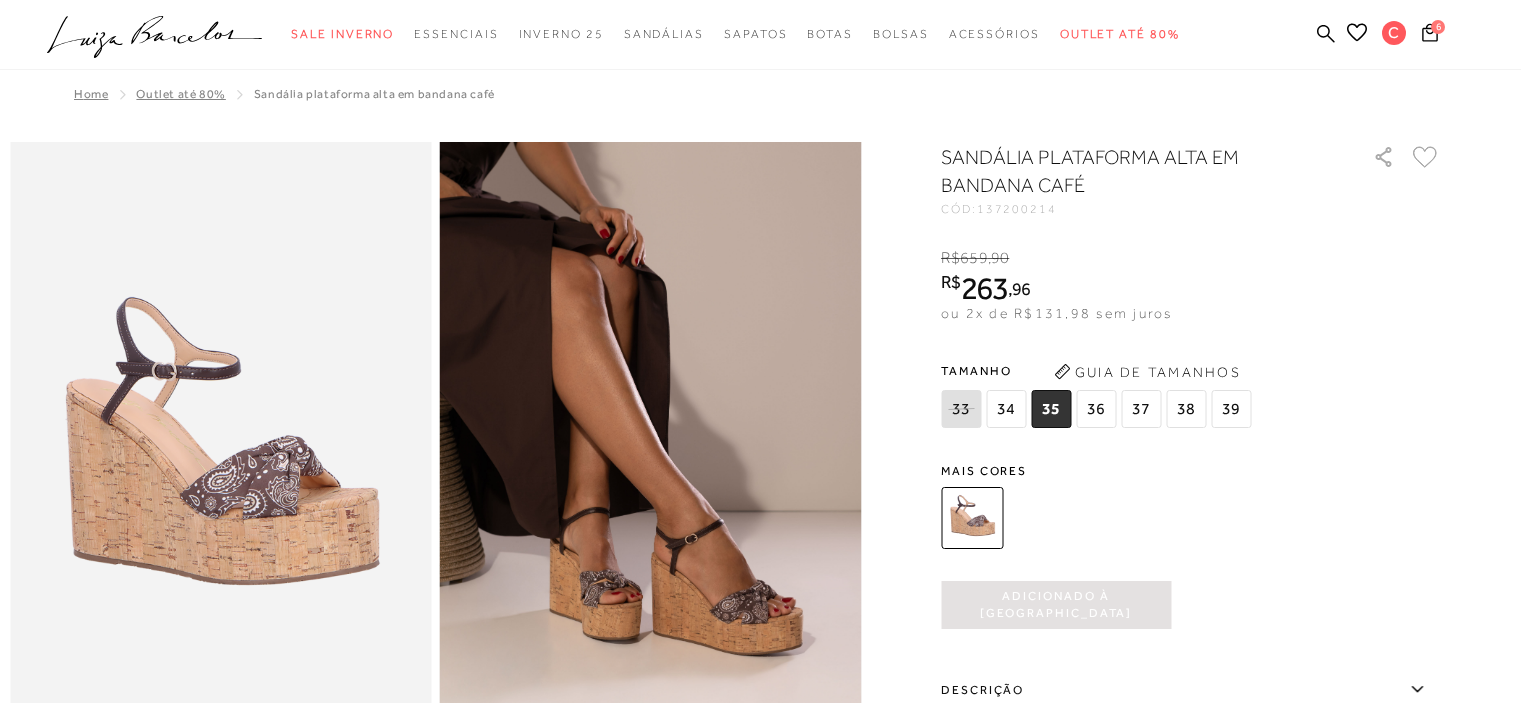 scroll, scrollTop: 600, scrollLeft: 0, axis: vertical 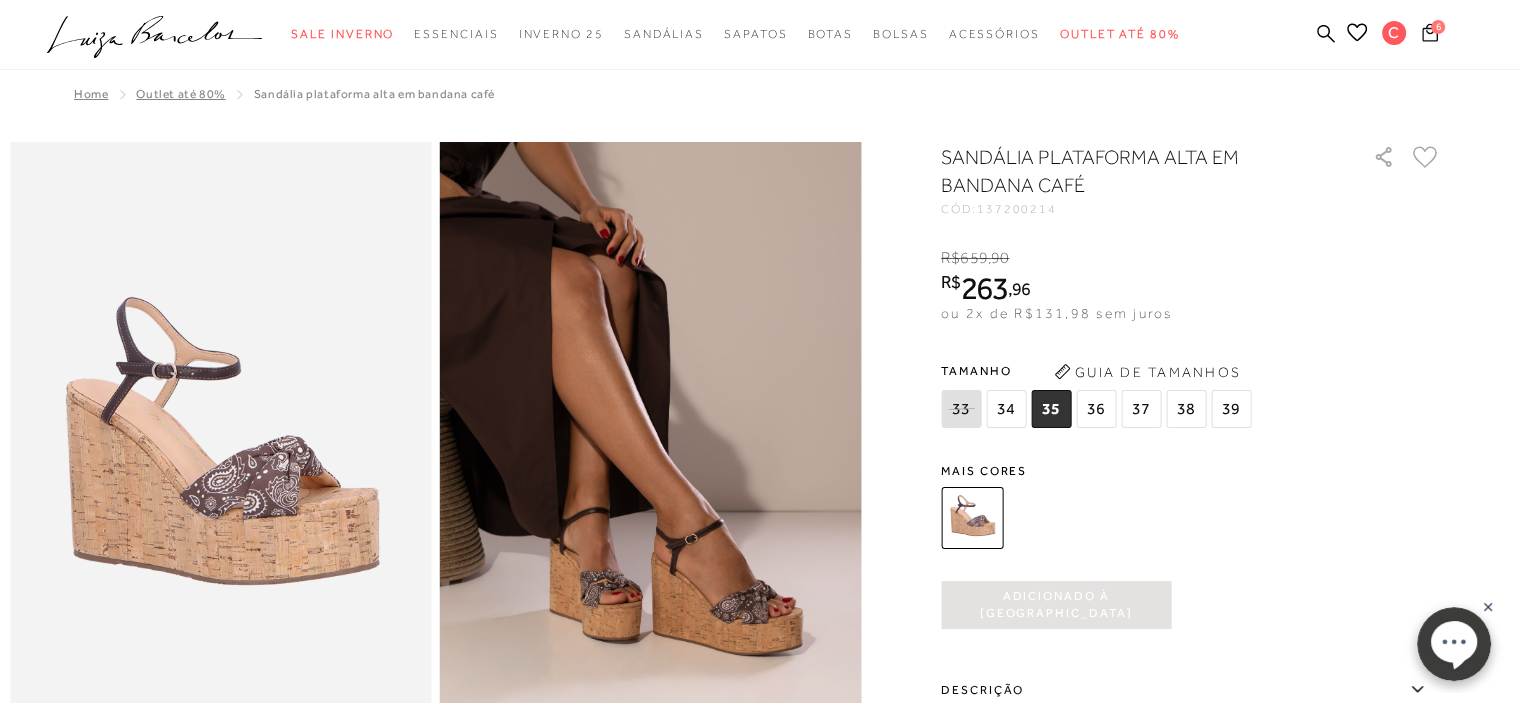 click 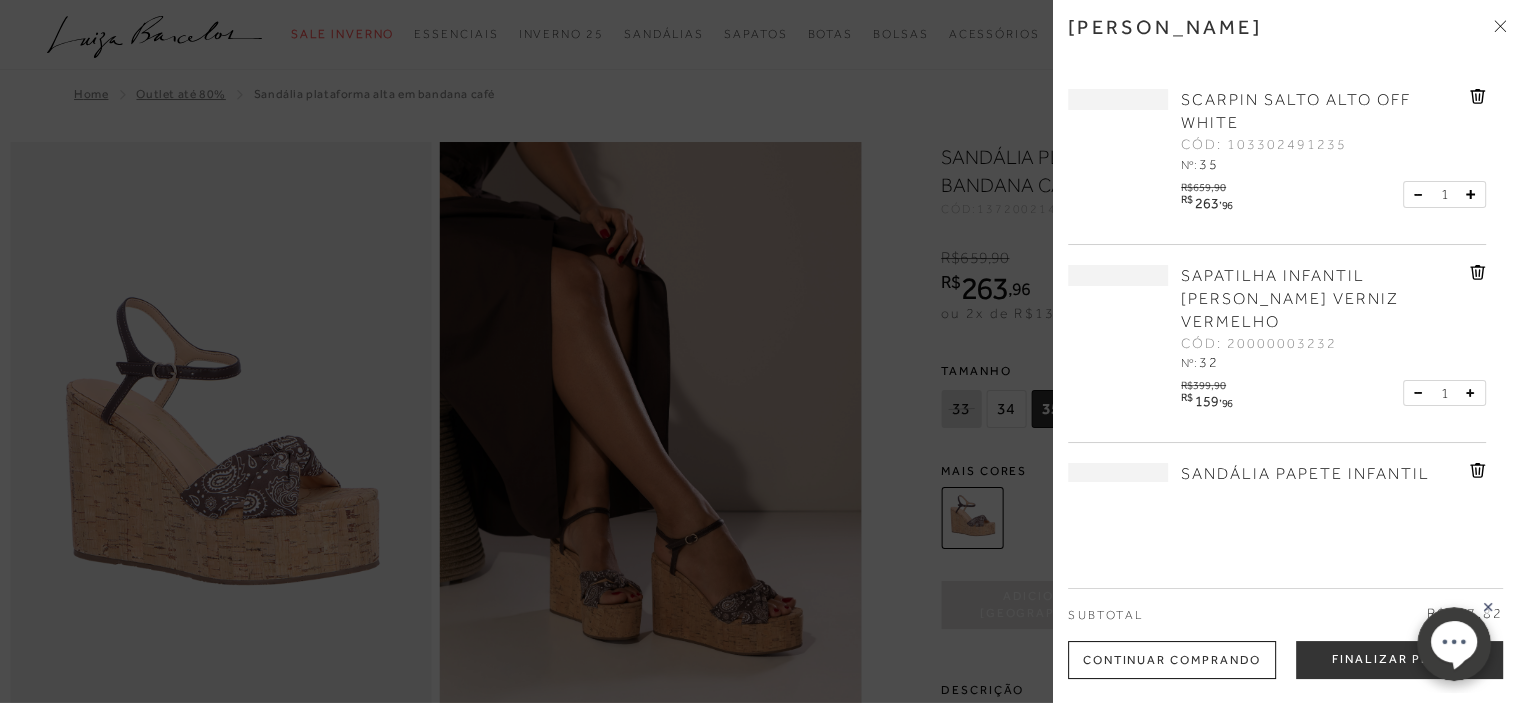 scroll, scrollTop: 466, scrollLeft: 0, axis: vertical 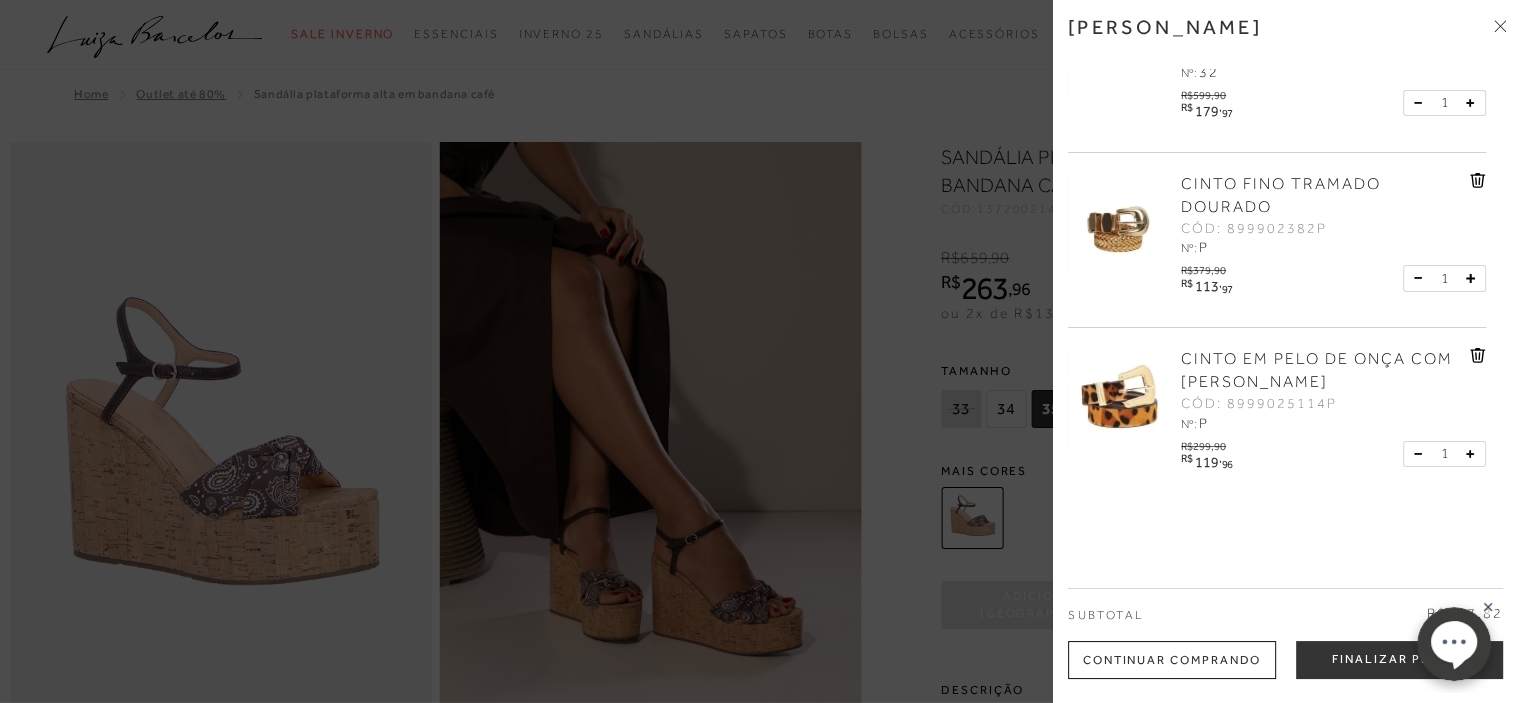 click 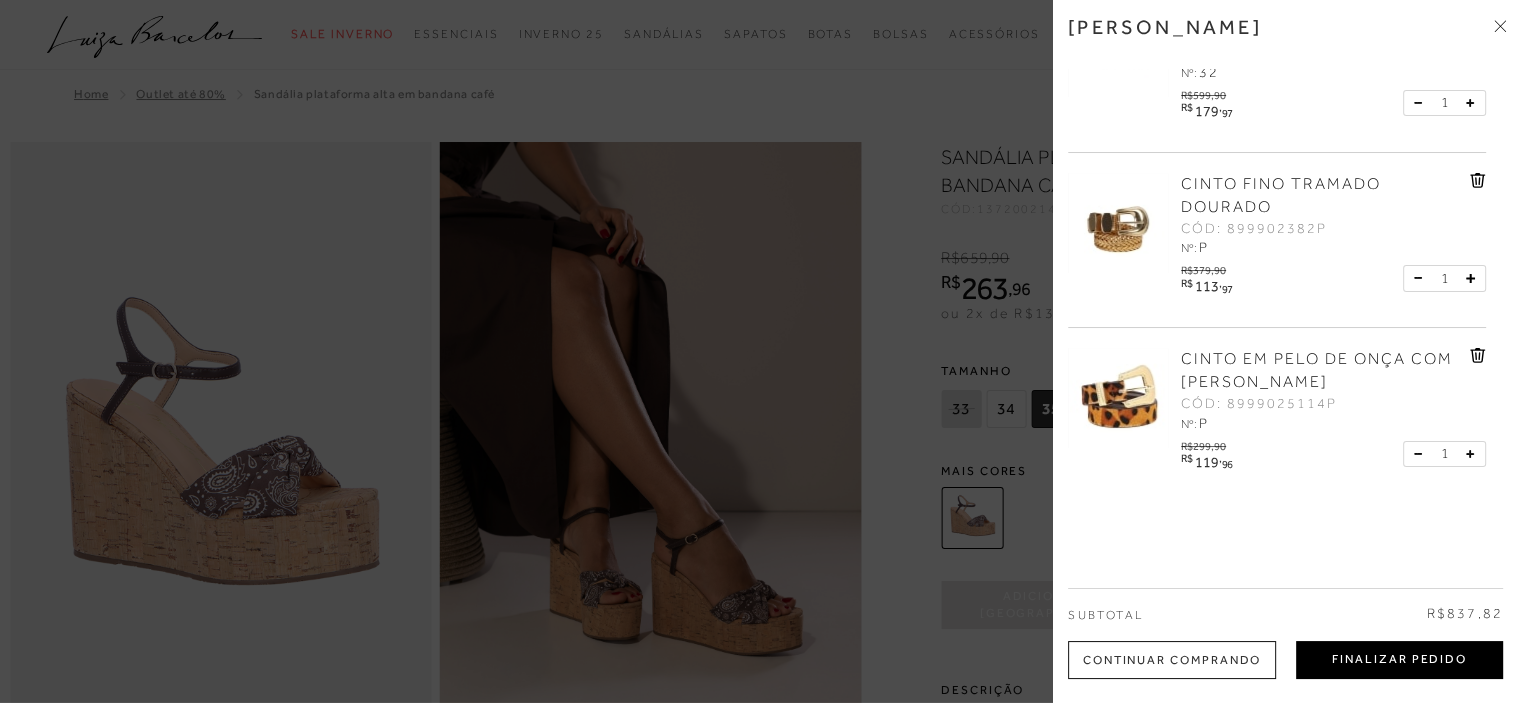 click on "Finalizar Pedido" at bounding box center (1399, 660) 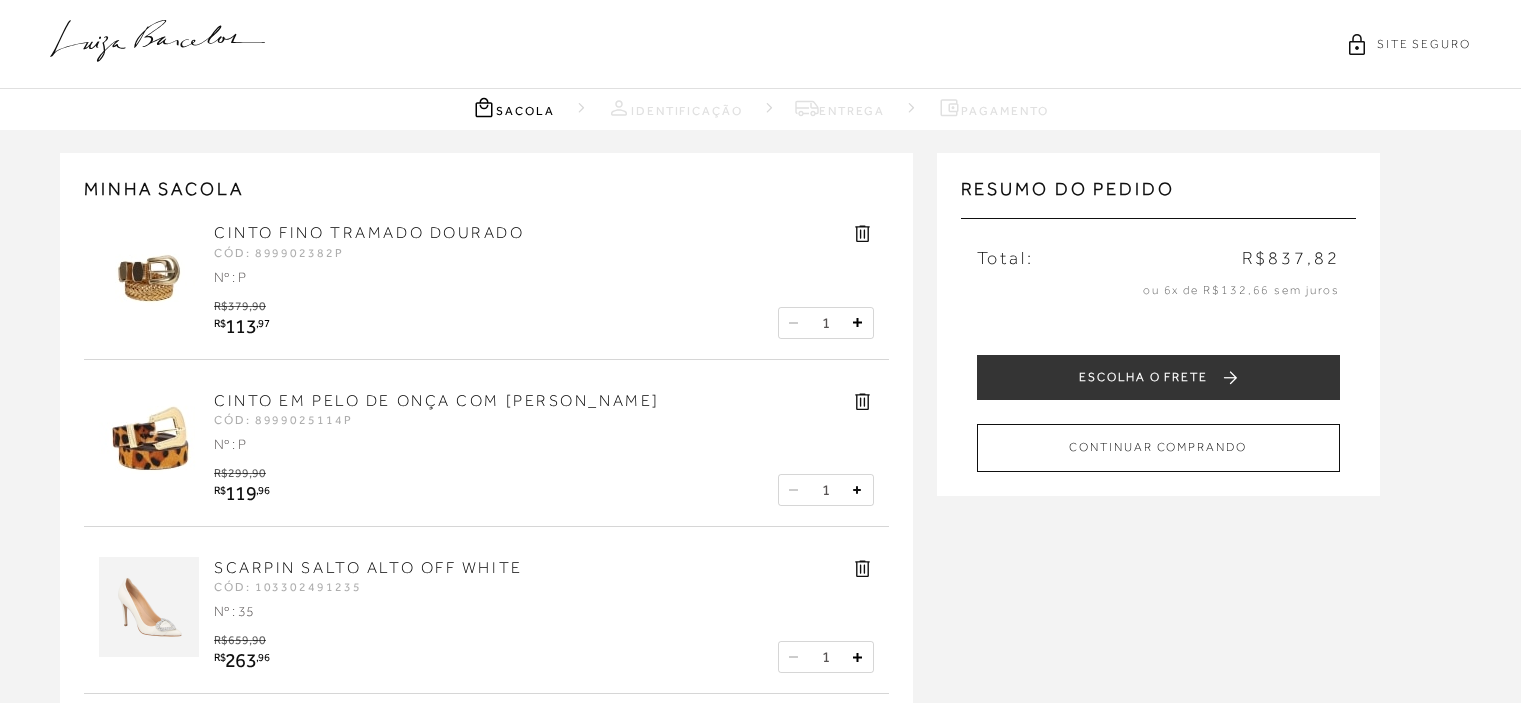 scroll, scrollTop: 100, scrollLeft: 0, axis: vertical 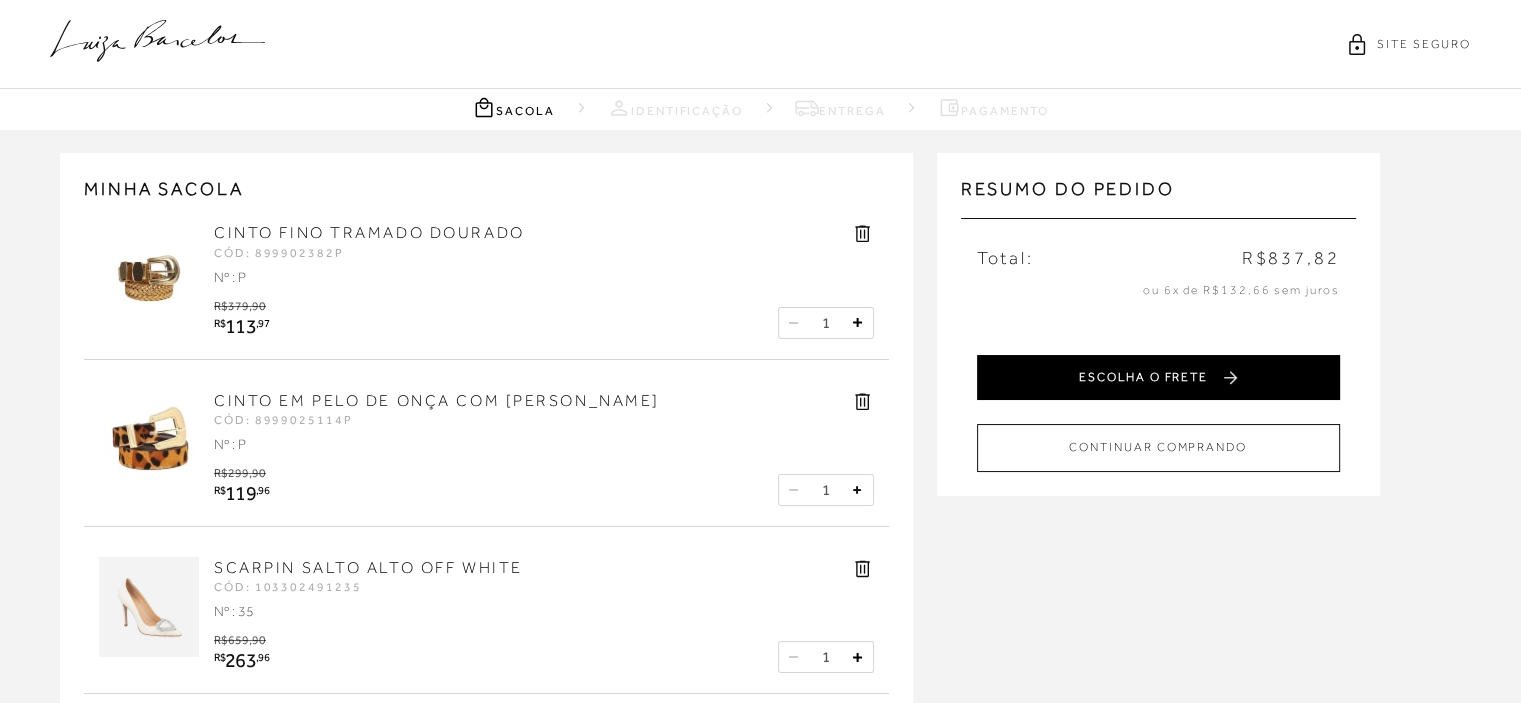 click on "ESCOLHA O FRETE" at bounding box center (1158, 377) 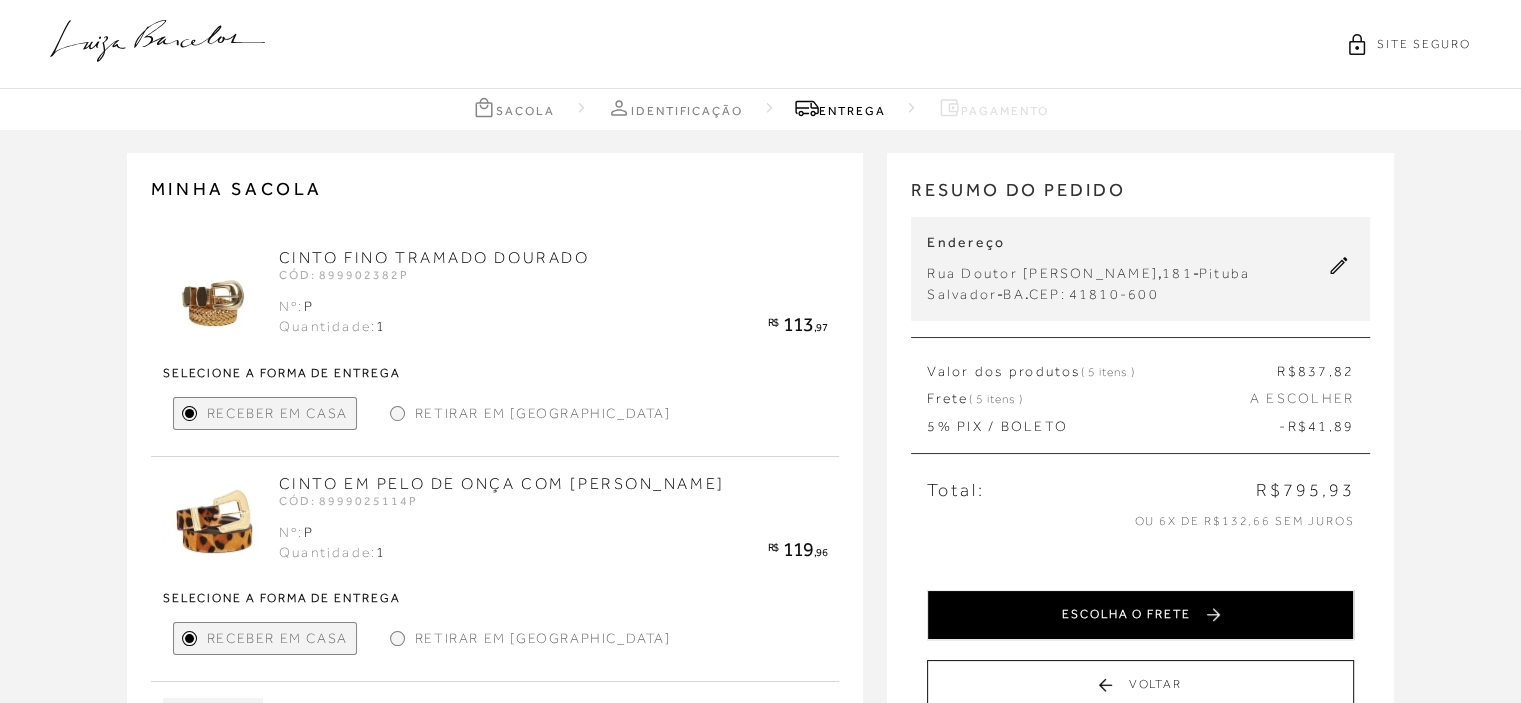 scroll, scrollTop: 100, scrollLeft: 0, axis: vertical 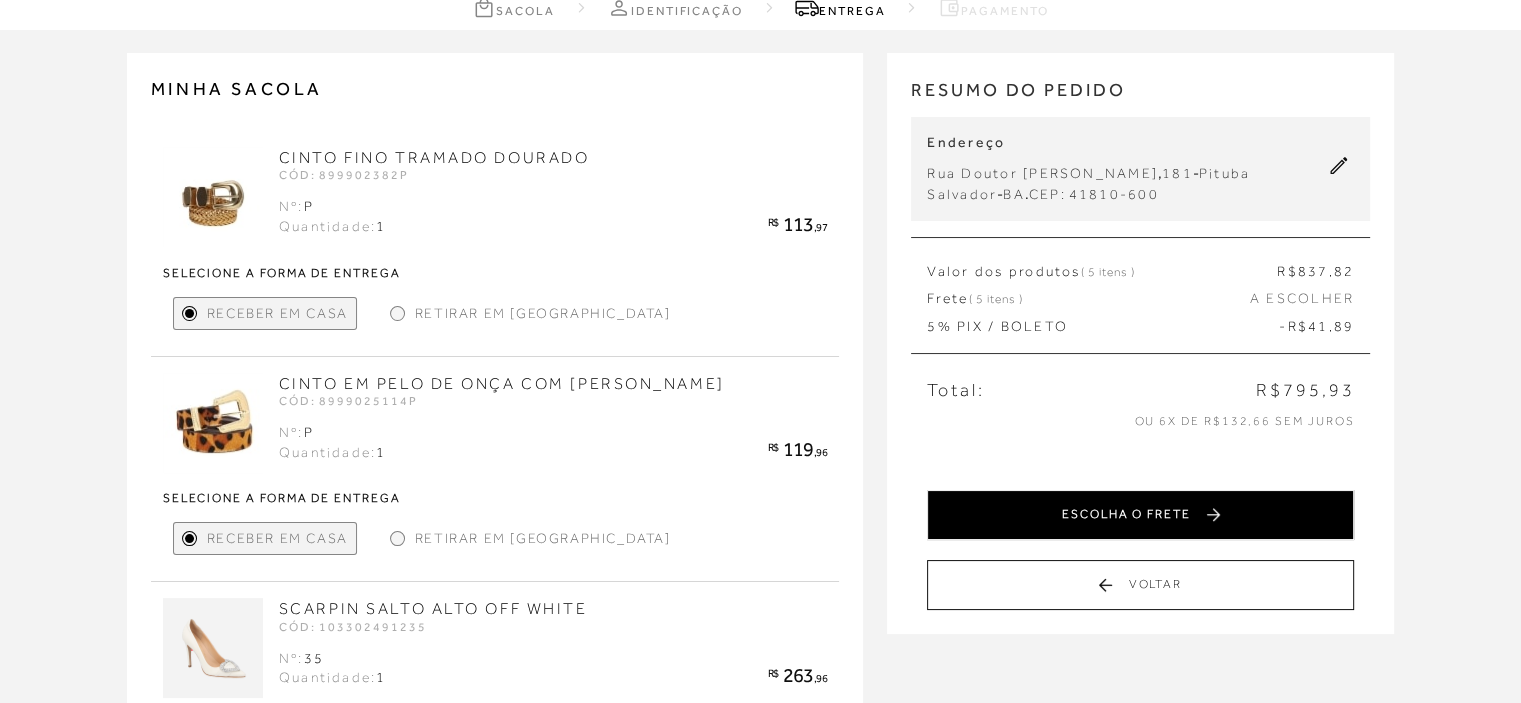 click on "ESCOLHA O FRETE" at bounding box center [1140, 515] 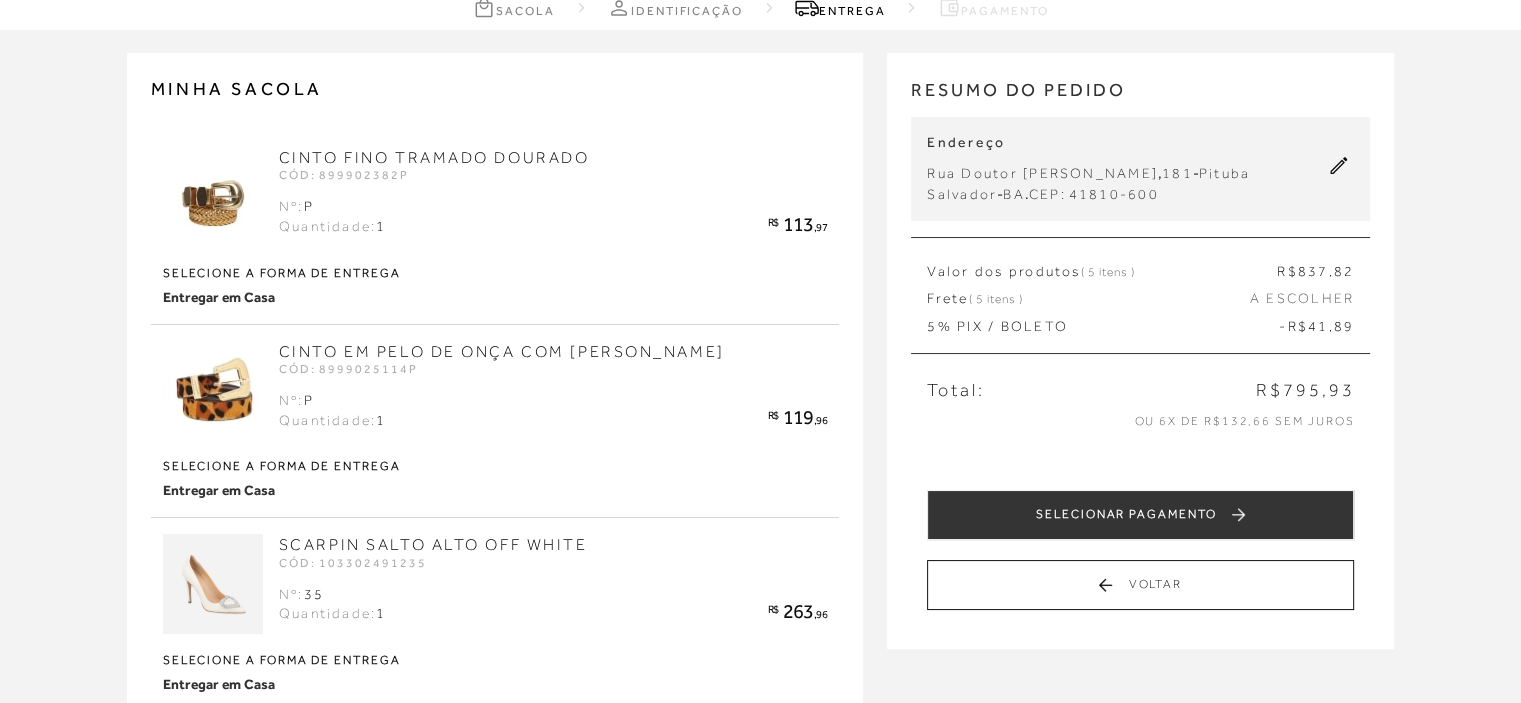 scroll, scrollTop: 0, scrollLeft: 0, axis: both 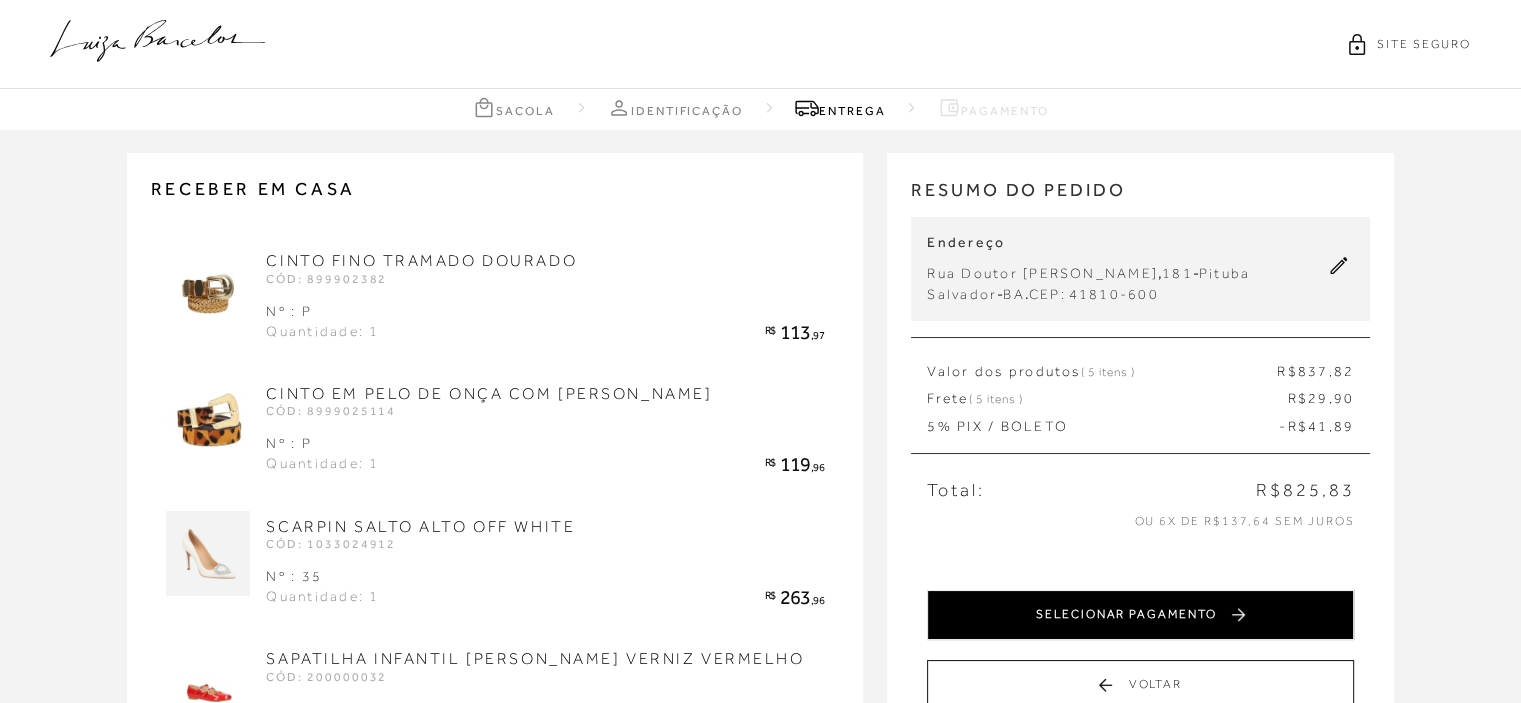click on "SELECIONAR PAGAMENTO" at bounding box center (1140, 615) 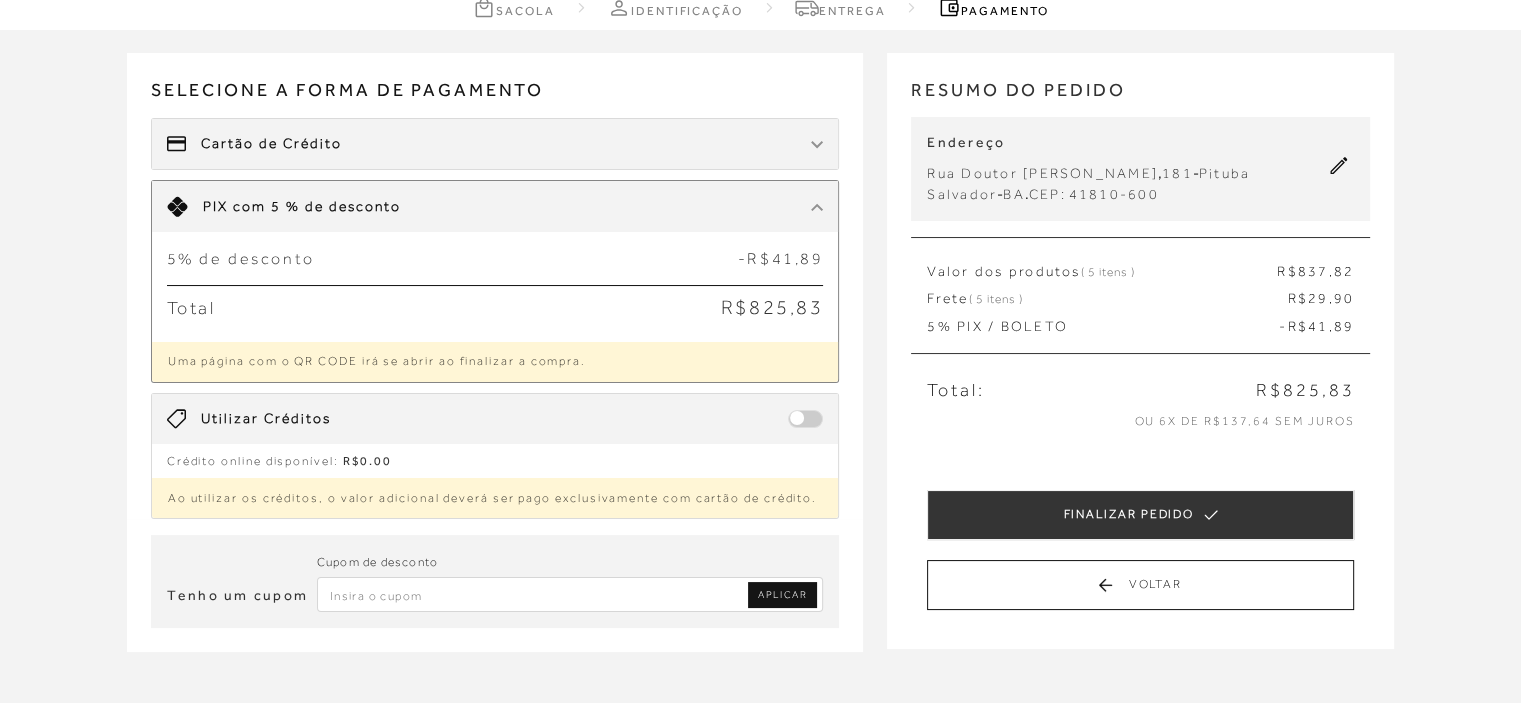 scroll, scrollTop: 200, scrollLeft: 0, axis: vertical 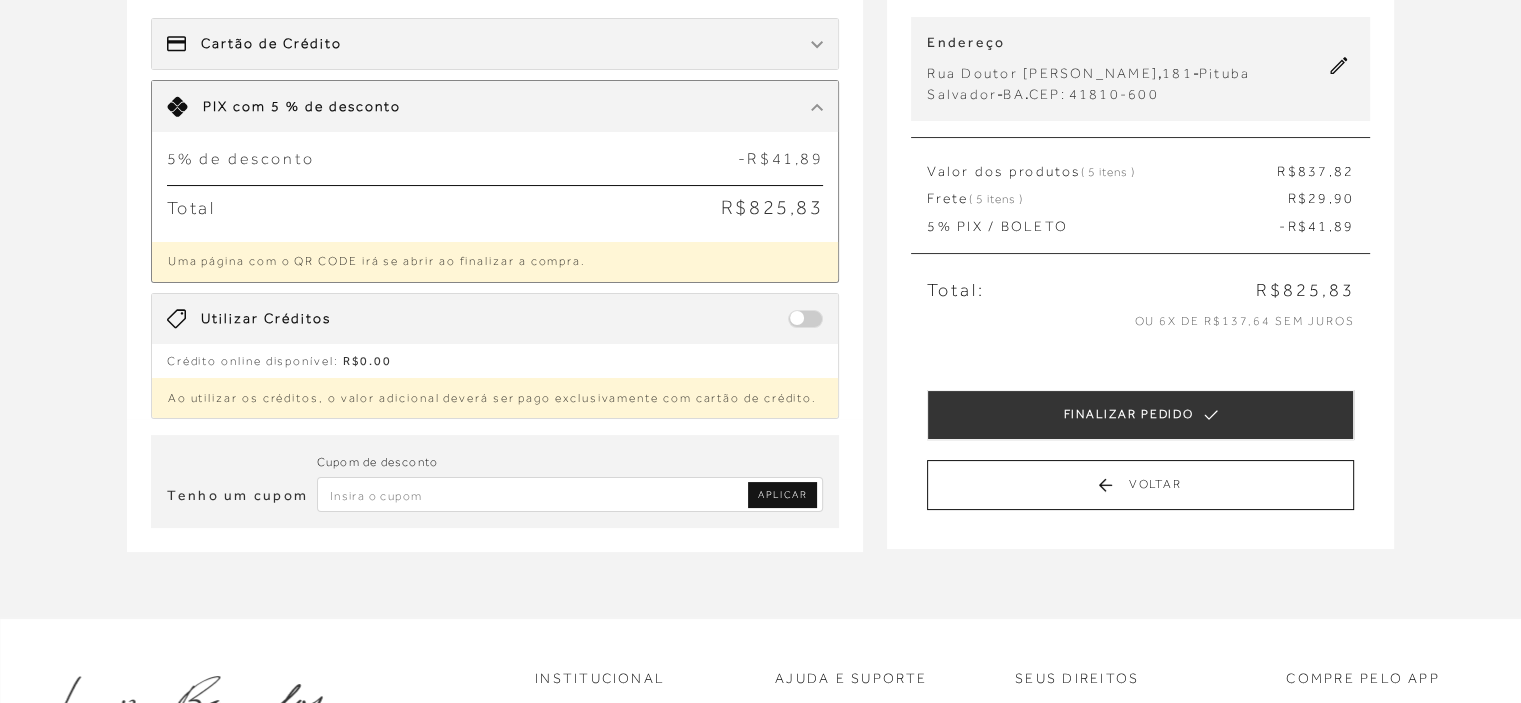 click at bounding box center (570, 494) 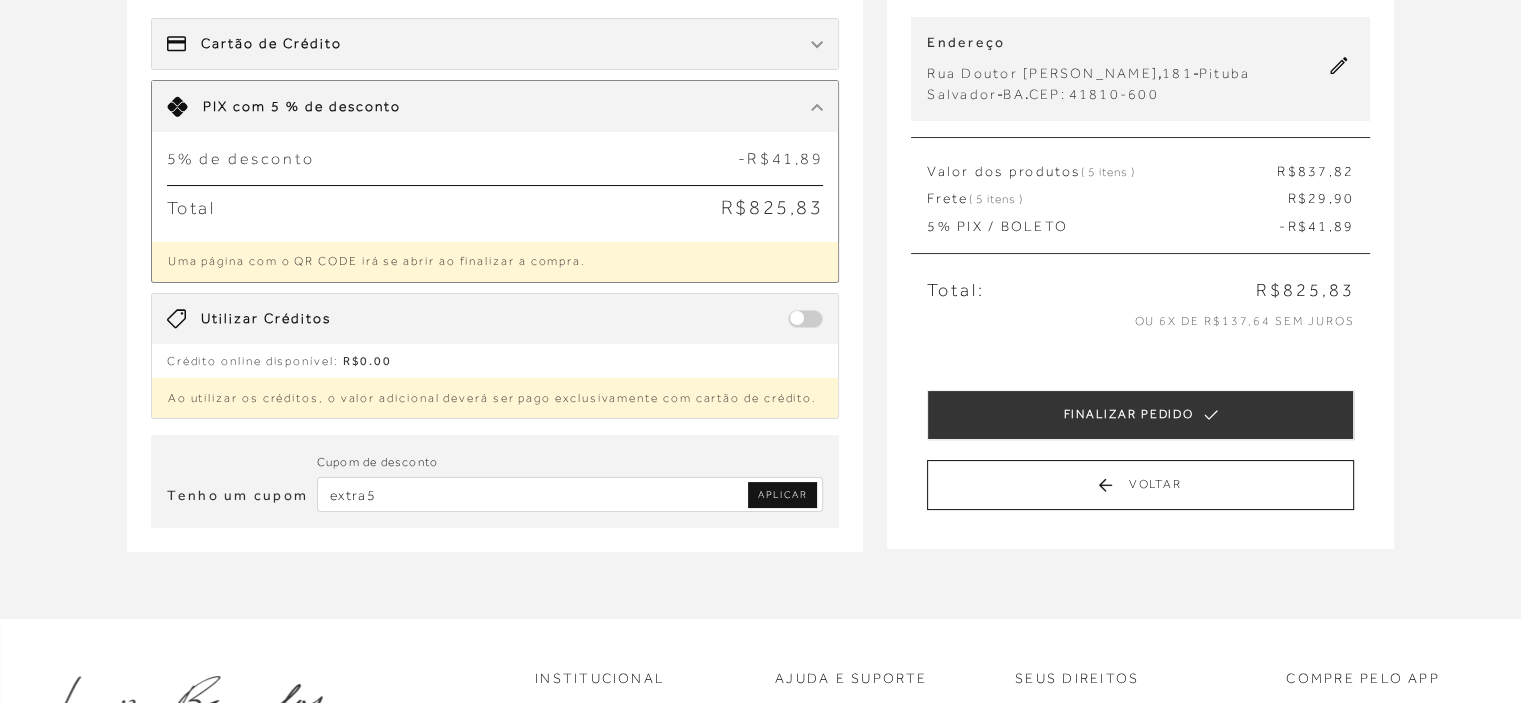 type on "extra5" 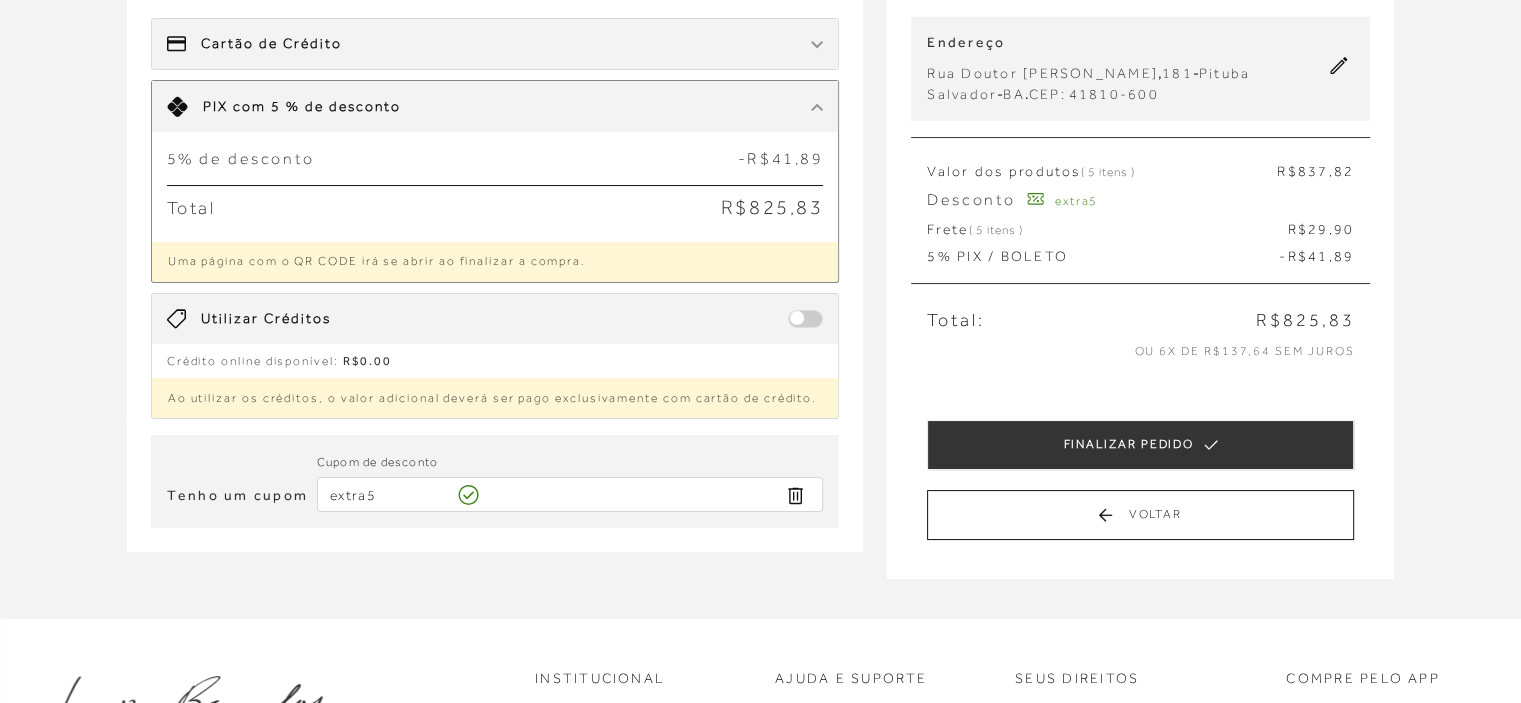 type 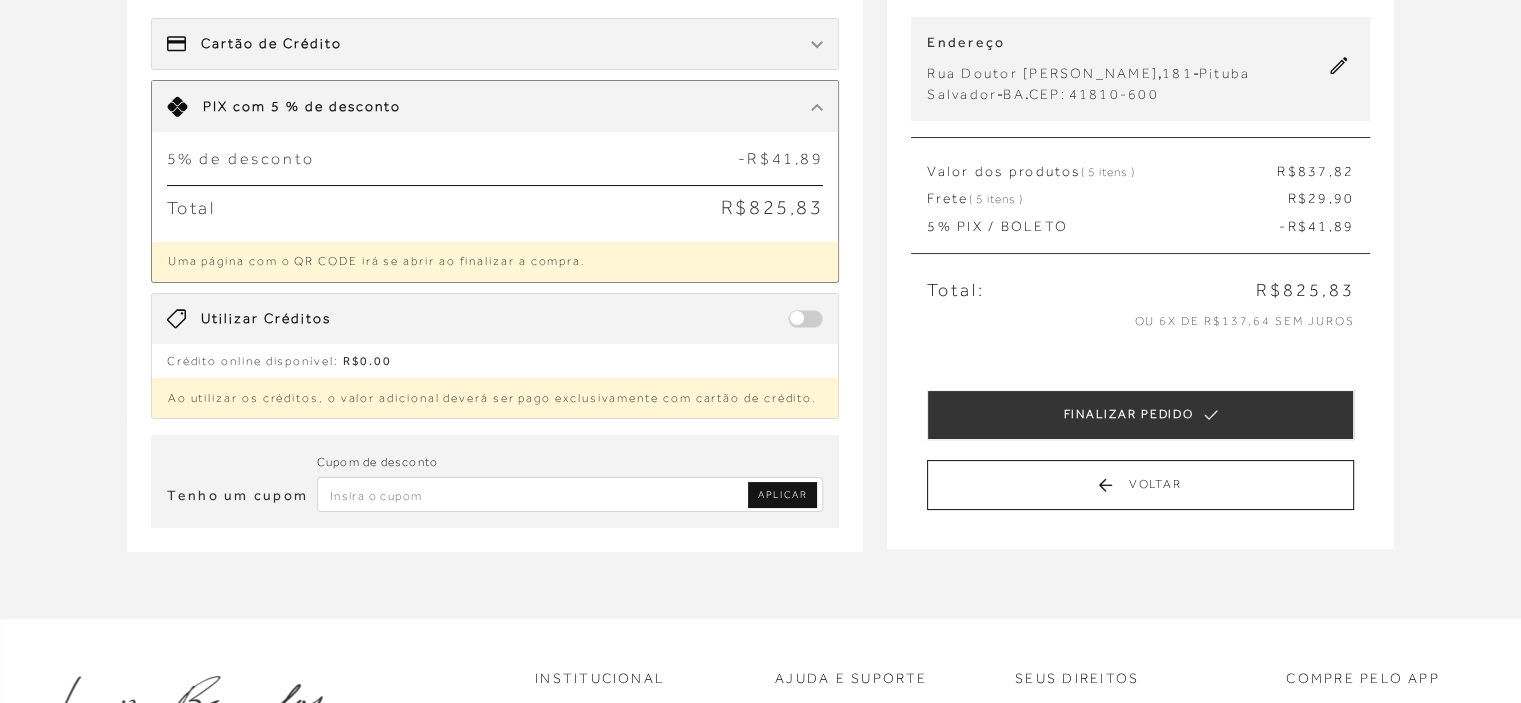 scroll, scrollTop: 100, scrollLeft: 0, axis: vertical 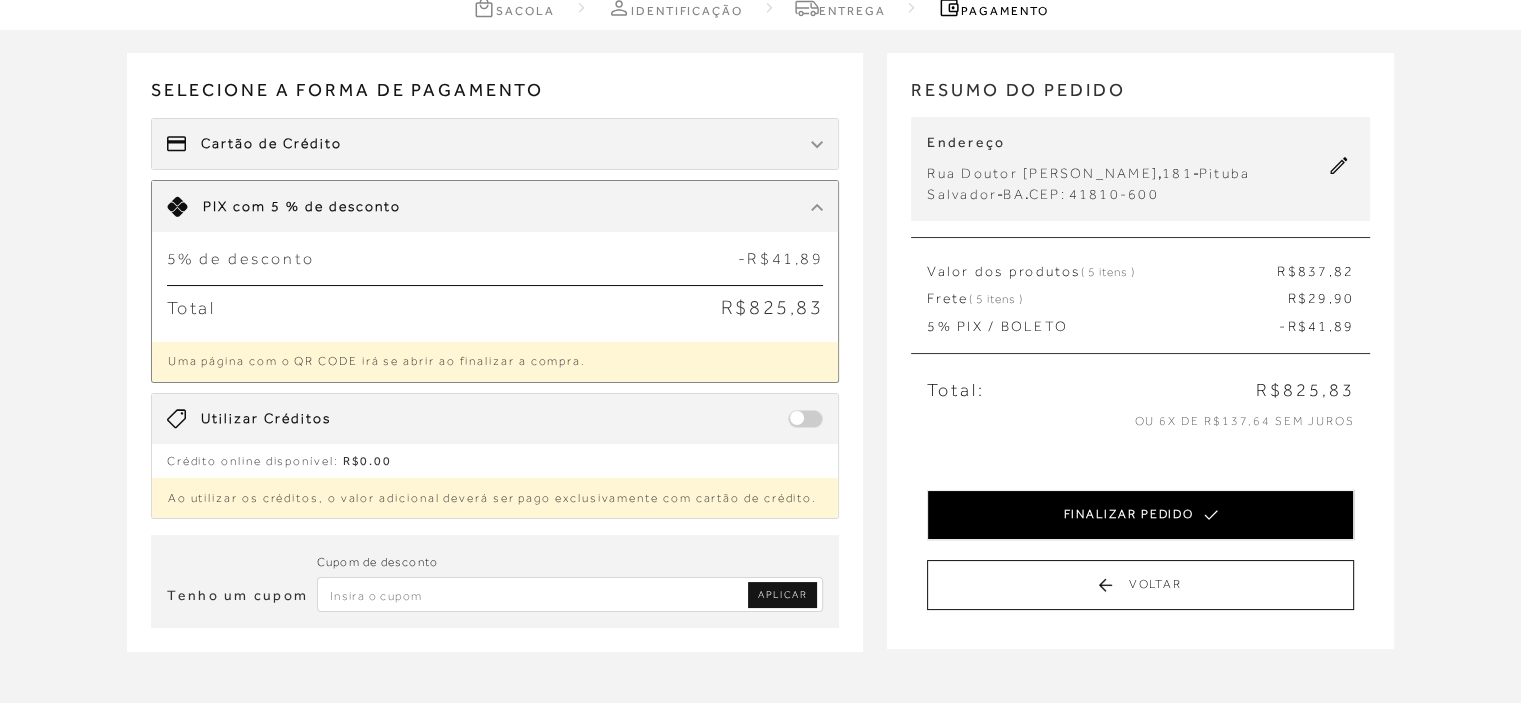 click on "FINALIZAR PEDIDO" at bounding box center [1140, 515] 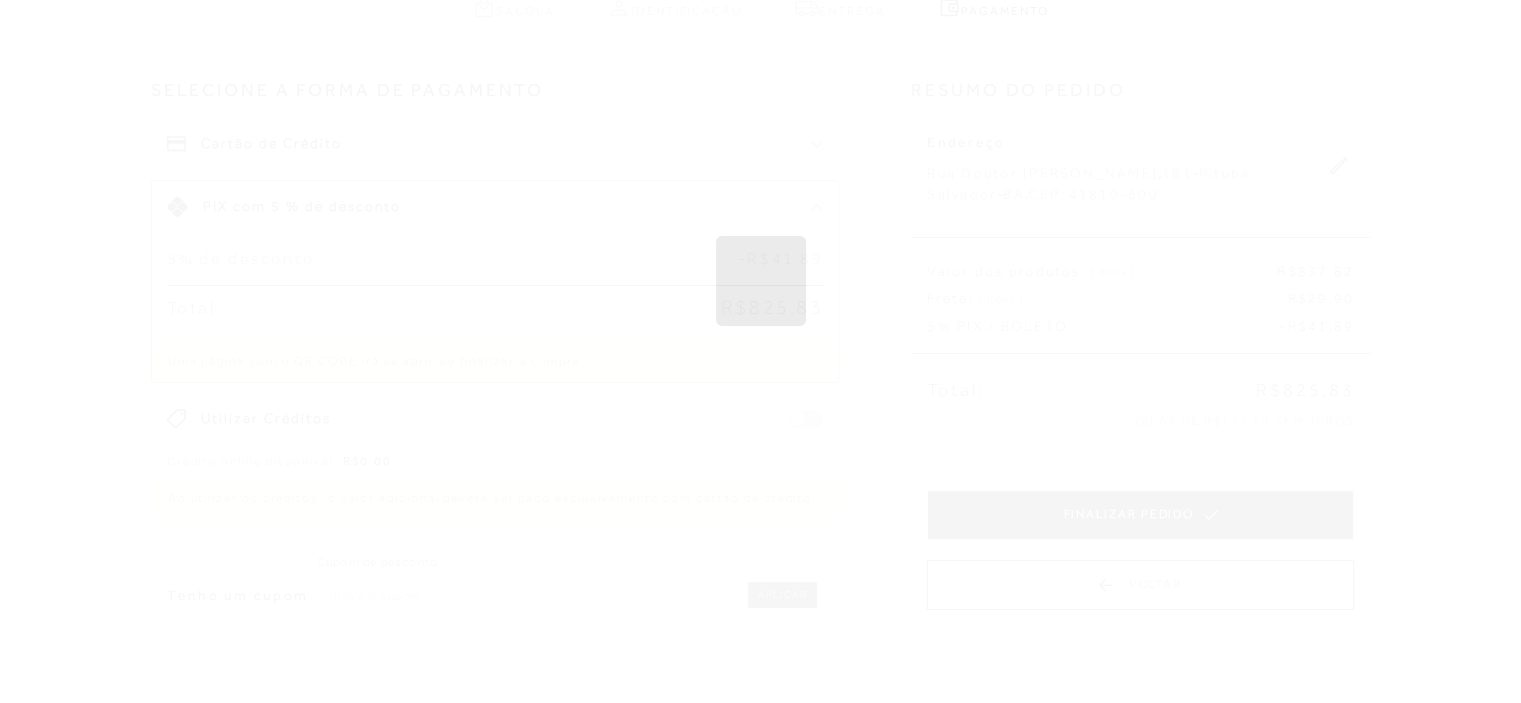 scroll, scrollTop: 0, scrollLeft: 0, axis: both 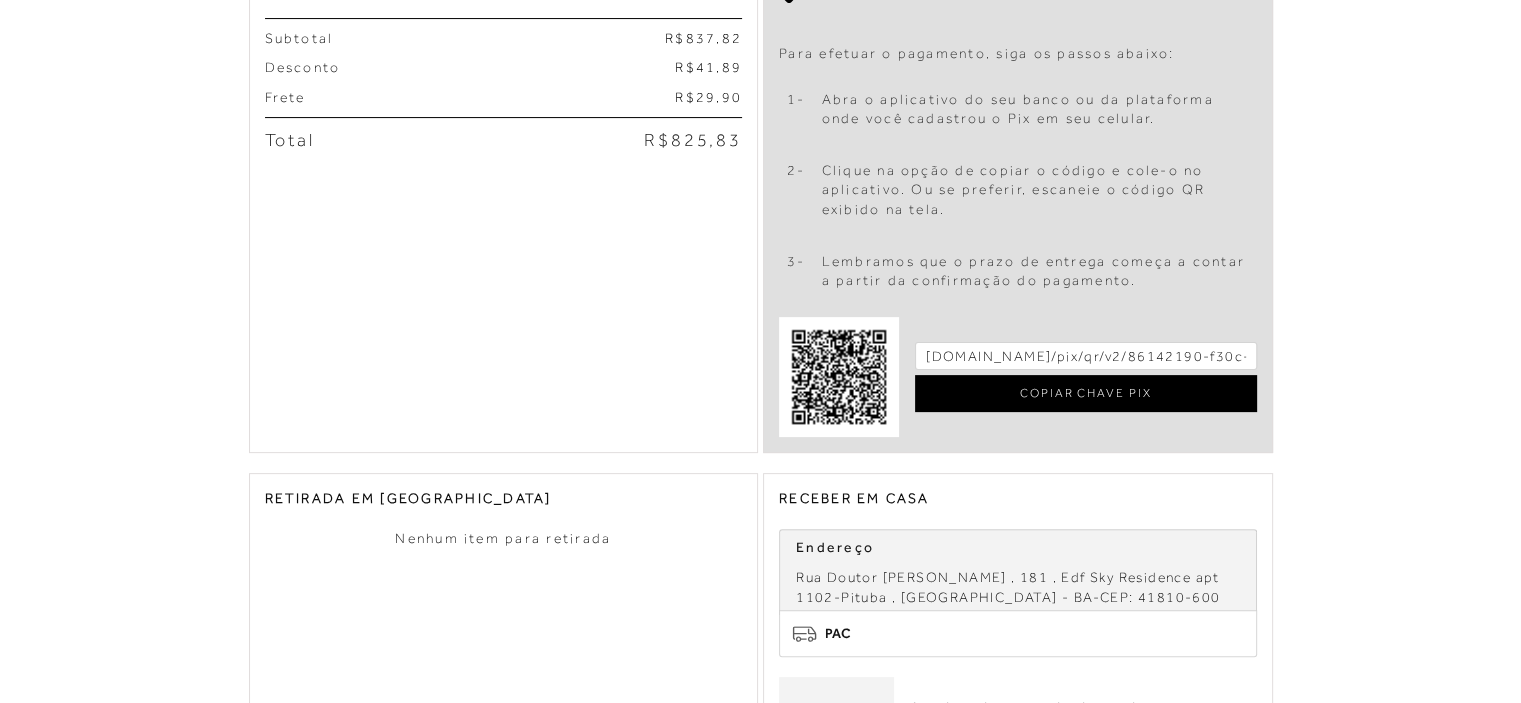 click on "COPIAR CHAVE PIX" at bounding box center (1086, 393) 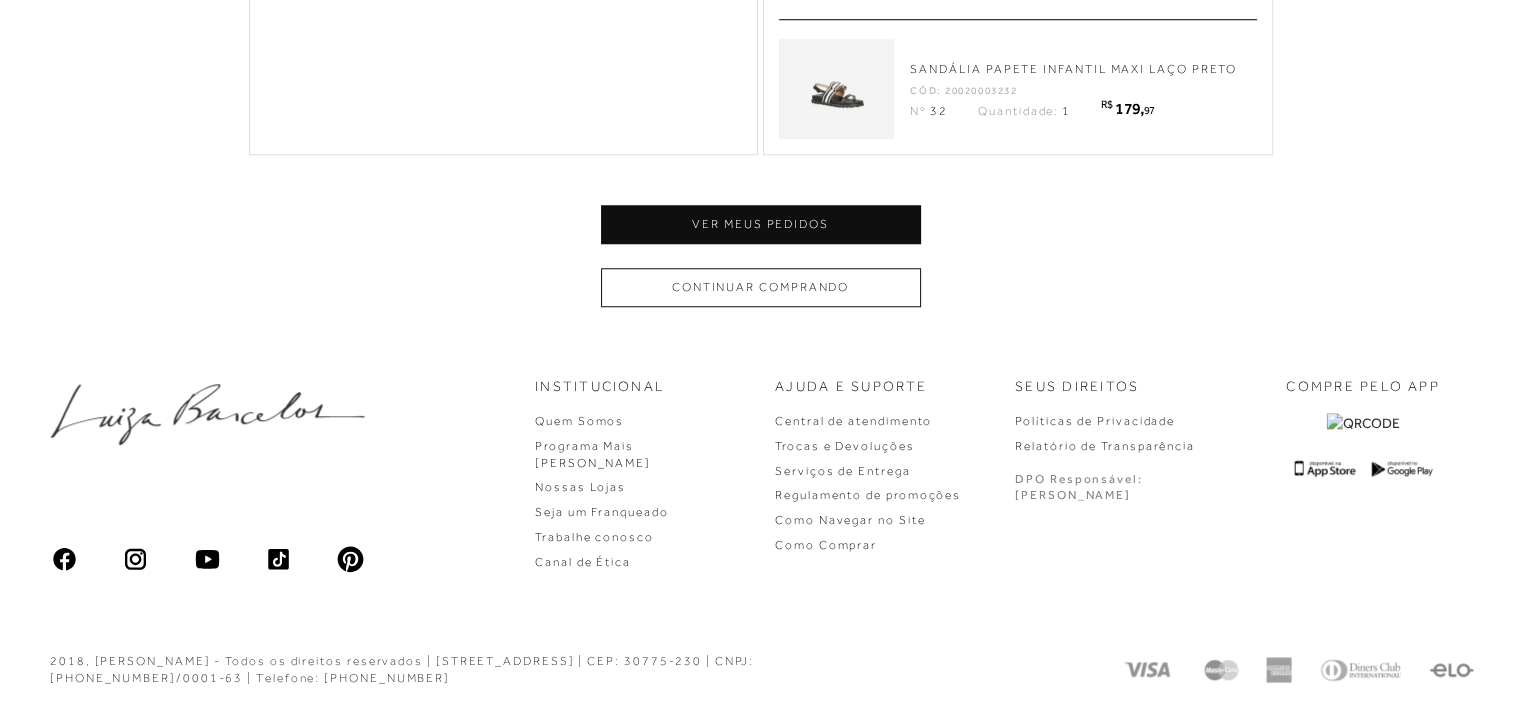 scroll, scrollTop: 1705, scrollLeft: 0, axis: vertical 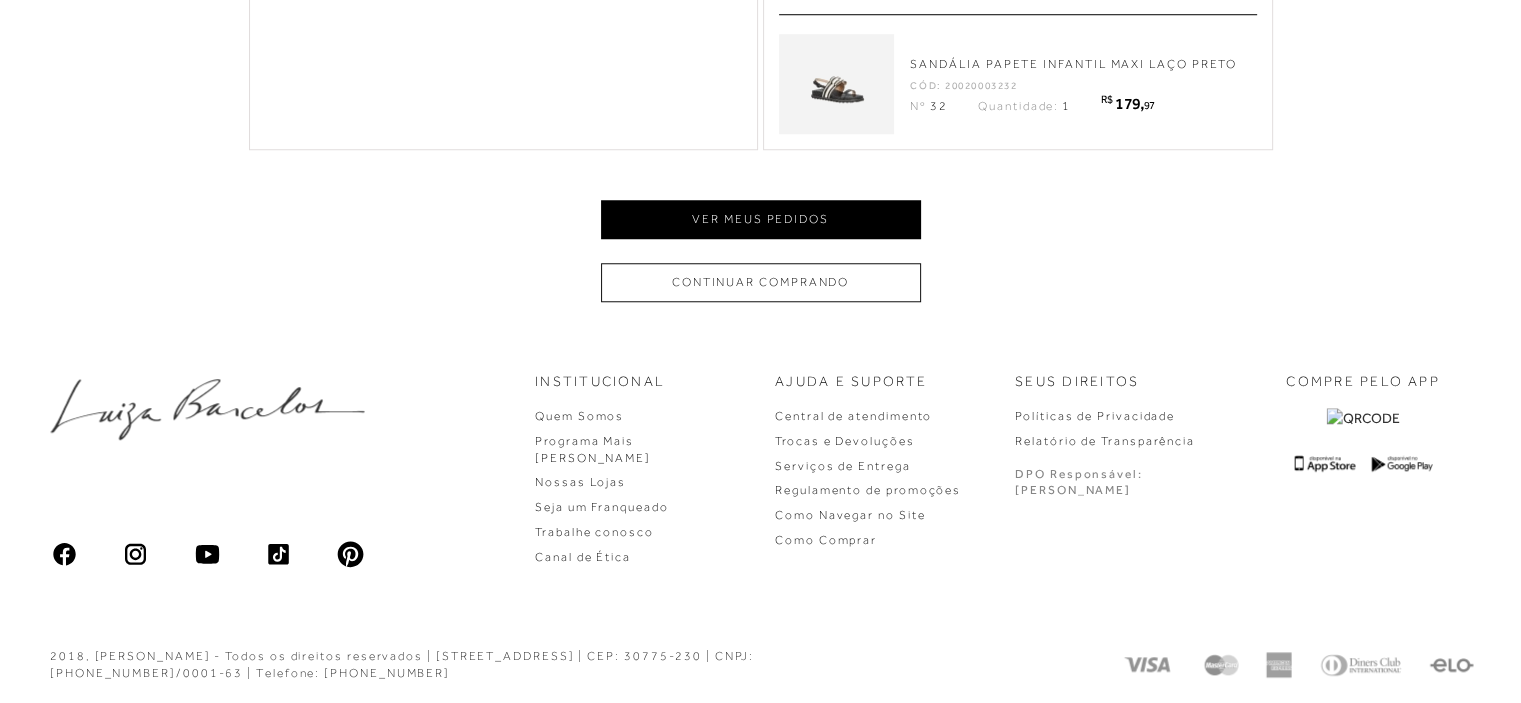click on "Ver meus pedidos" at bounding box center [761, 219] 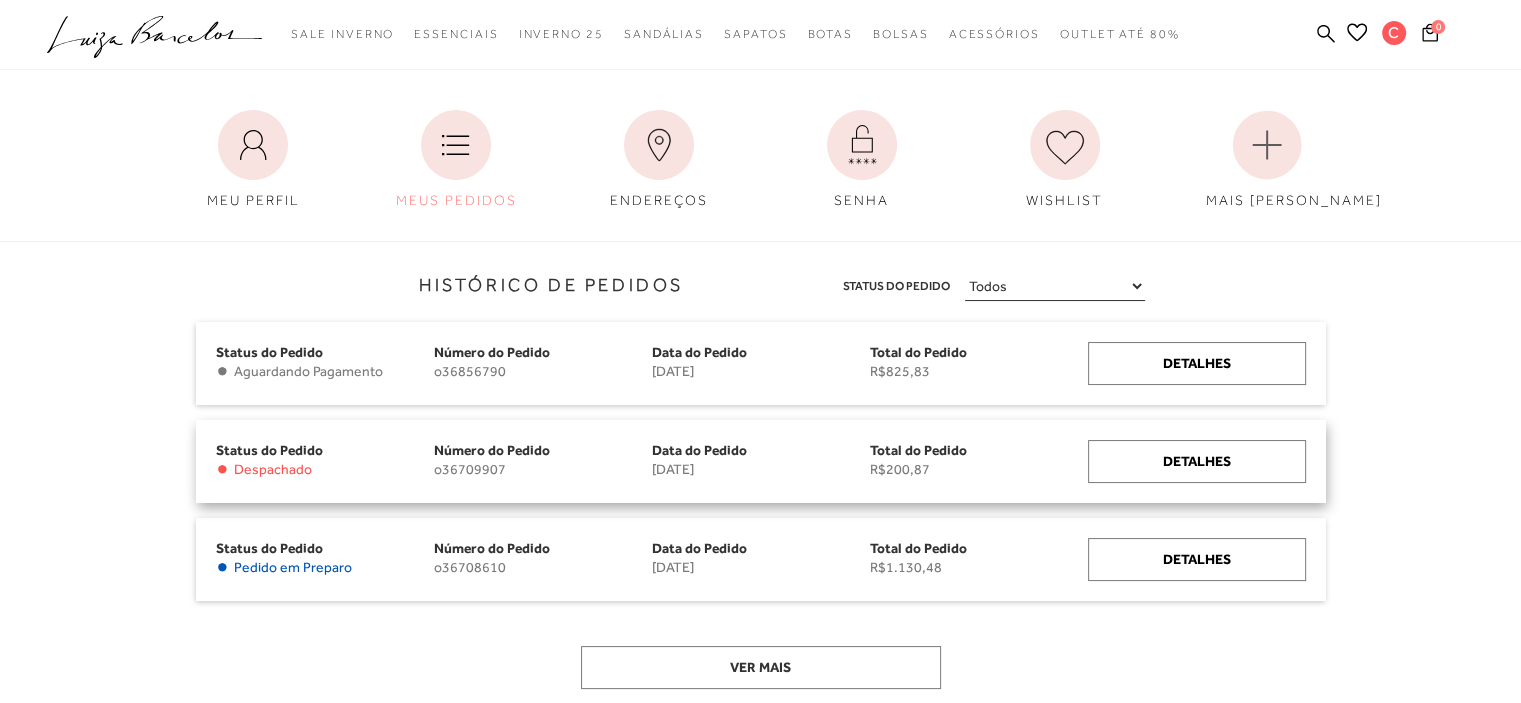 scroll, scrollTop: 0, scrollLeft: 0, axis: both 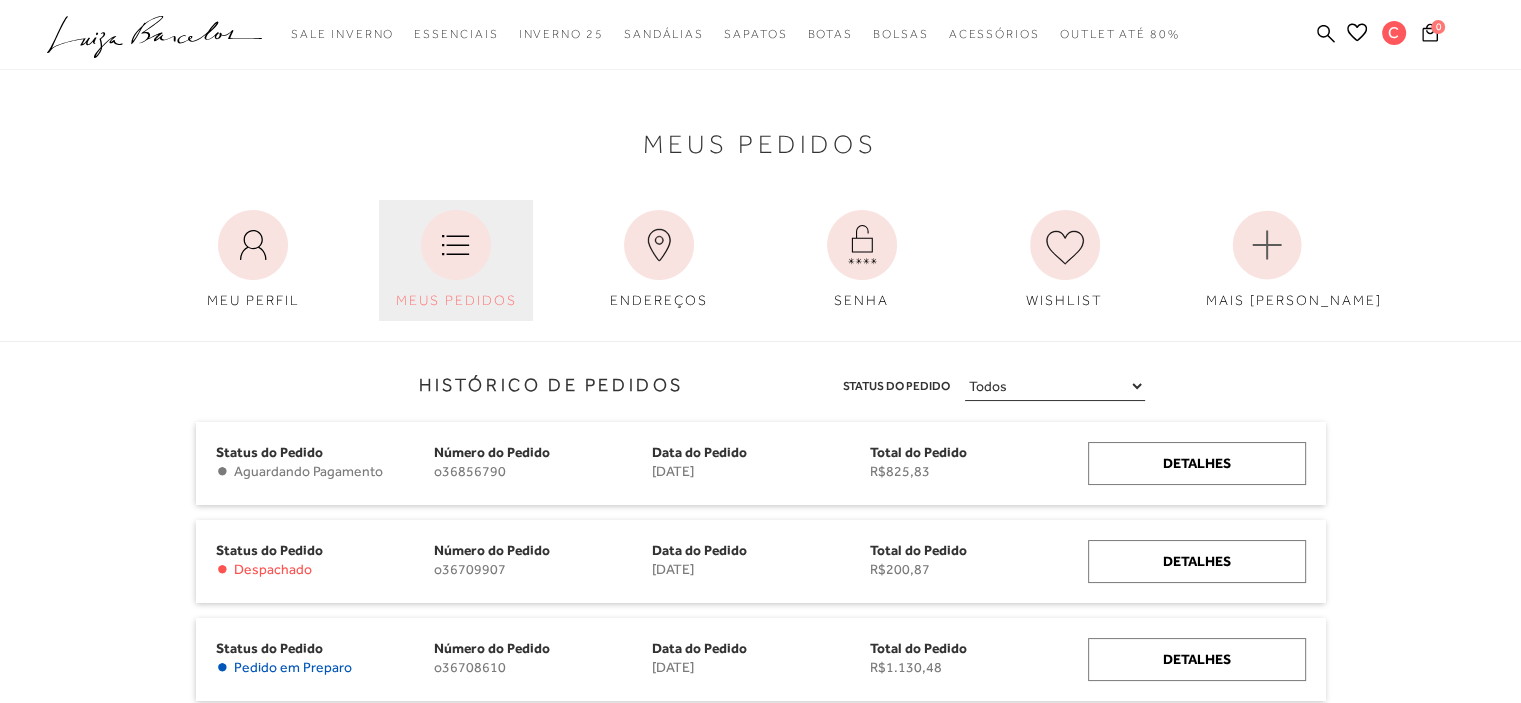 click on "MEUS PEDIDOS" at bounding box center [456, 300] 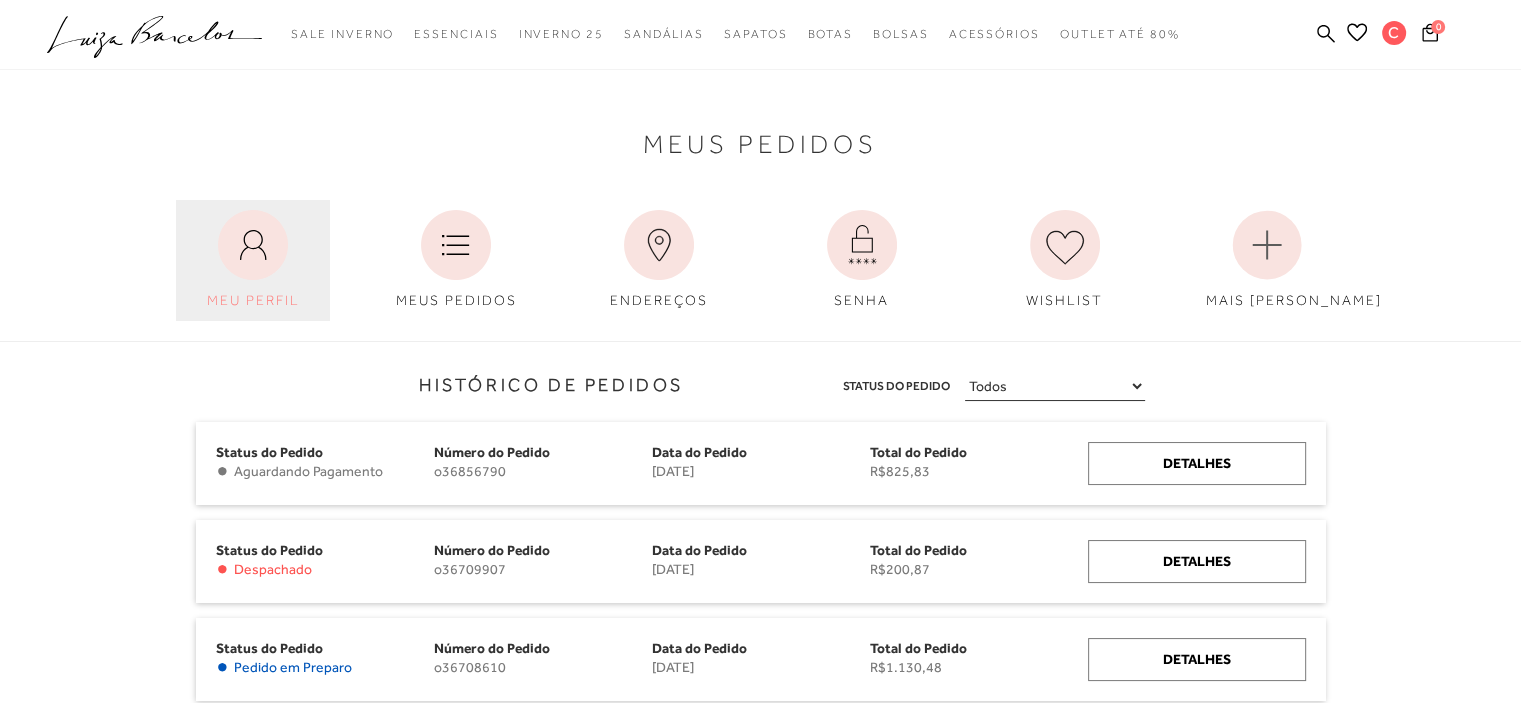 click on "MEU PERFIL" at bounding box center (253, 260) 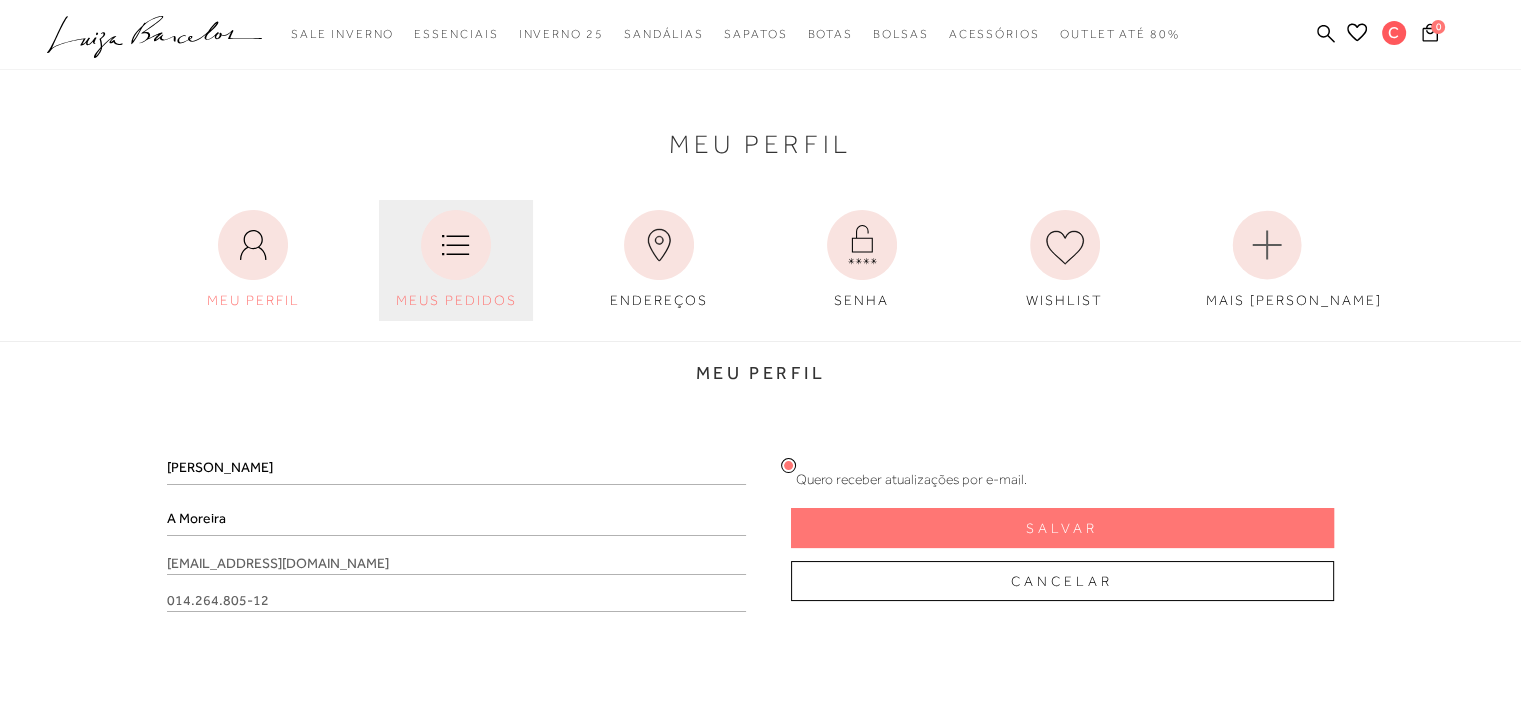 click 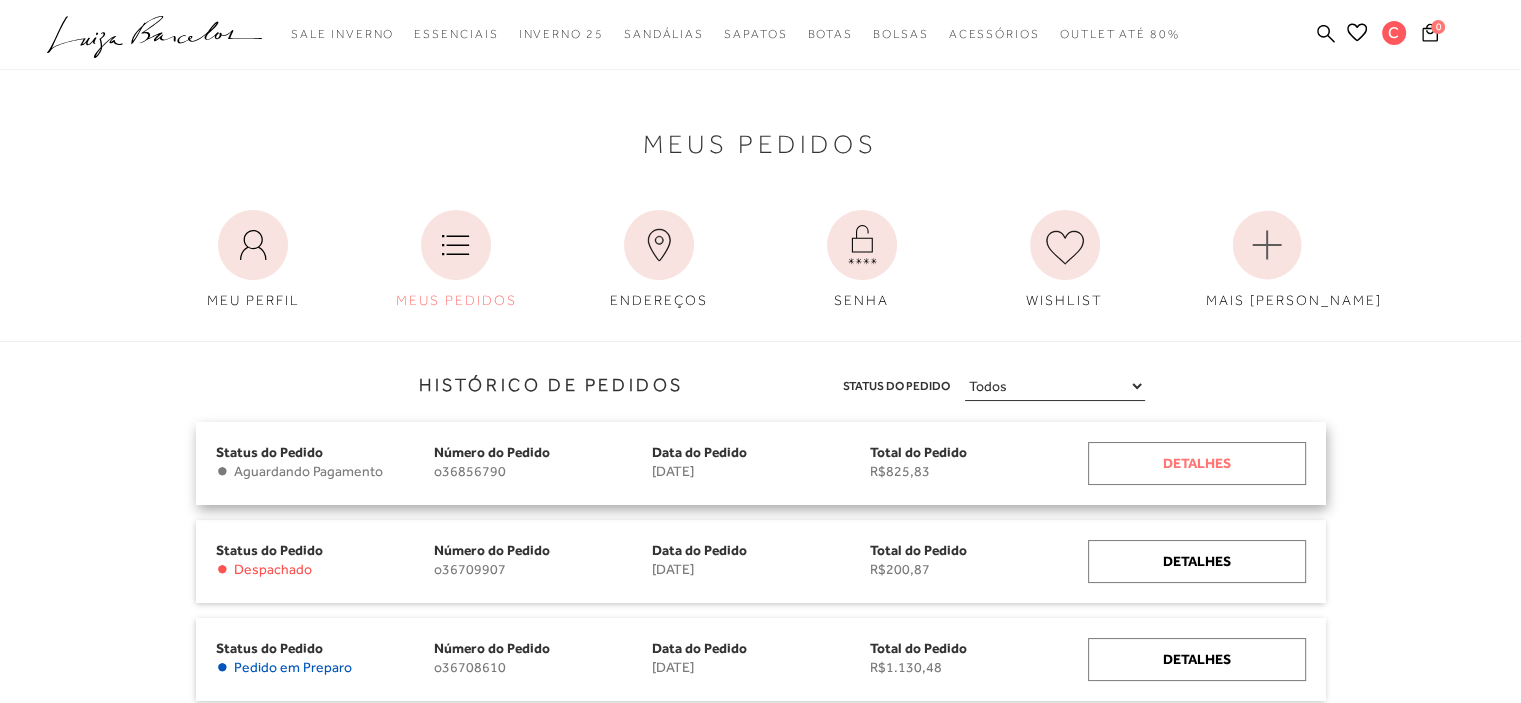 click on "Detalhes" at bounding box center (1197, 463) 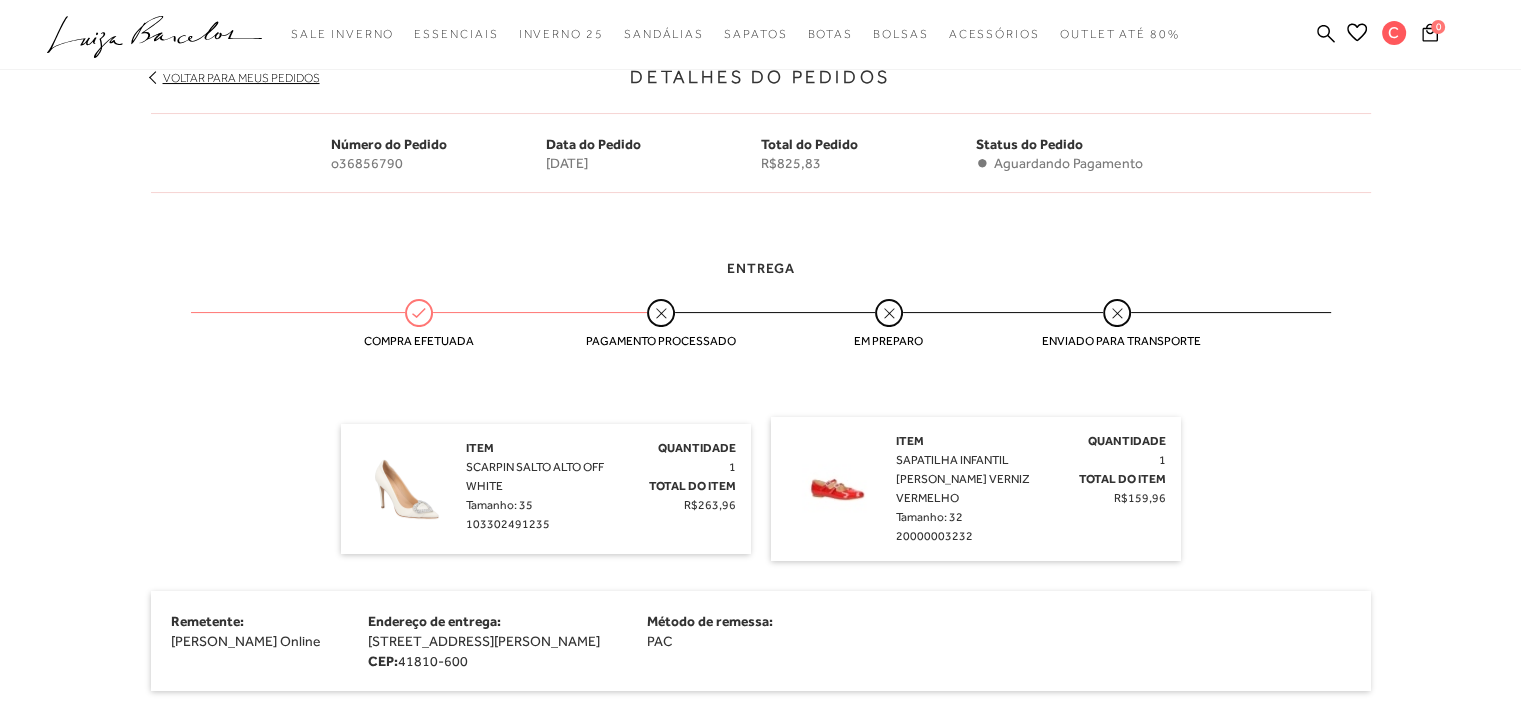 scroll, scrollTop: 400, scrollLeft: 0, axis: vertical 